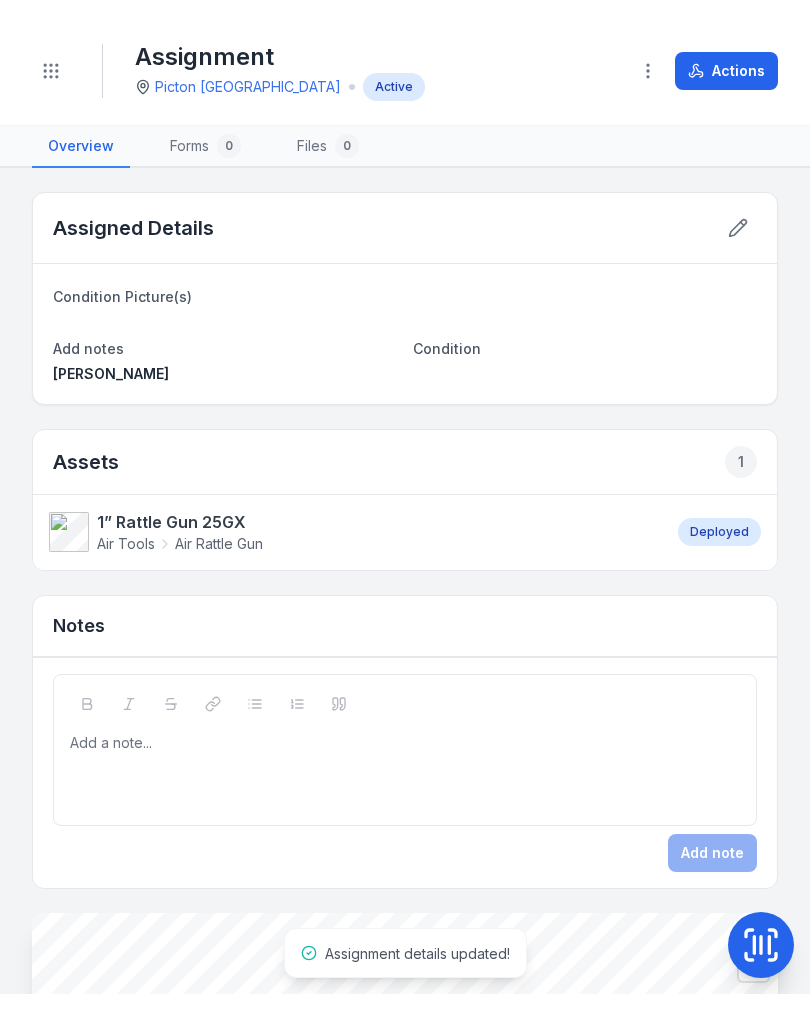scroll, scrollTop: 0, scrollLeft: 0, axis: both 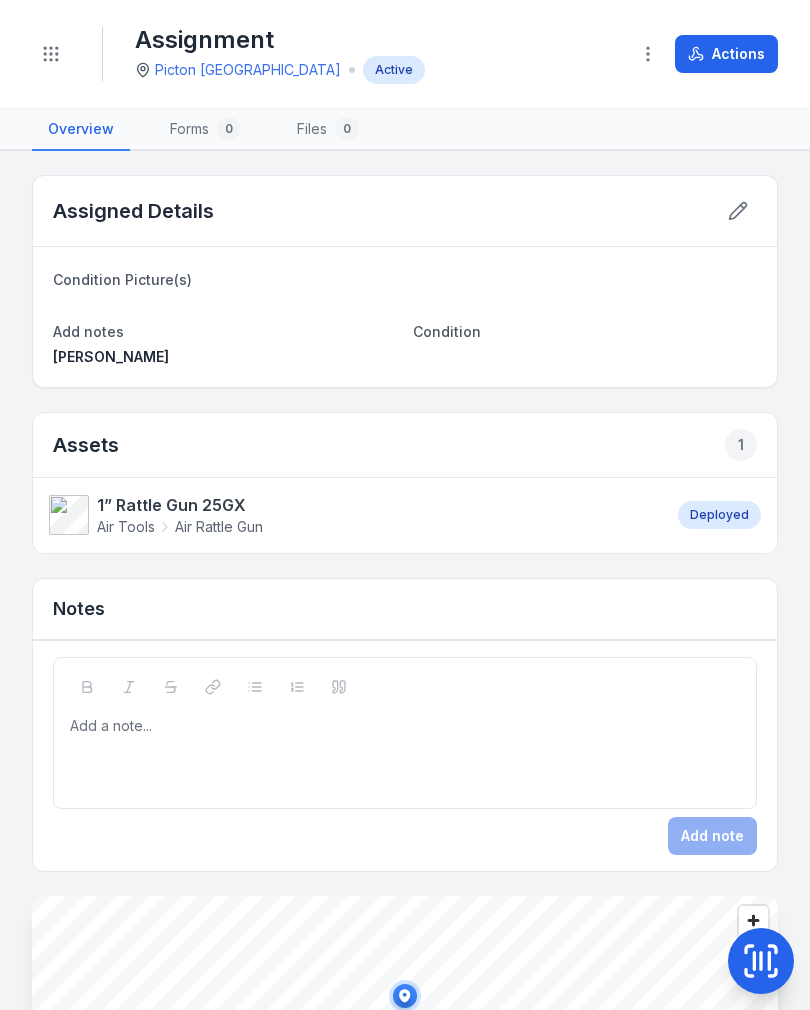 click 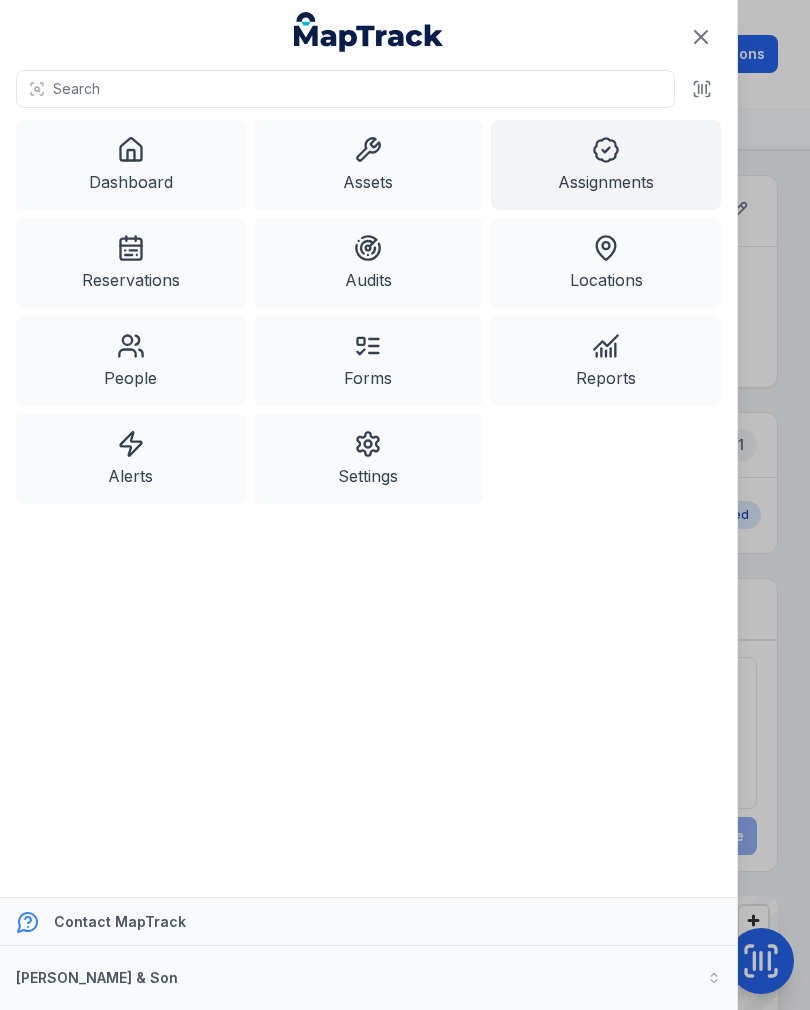 click 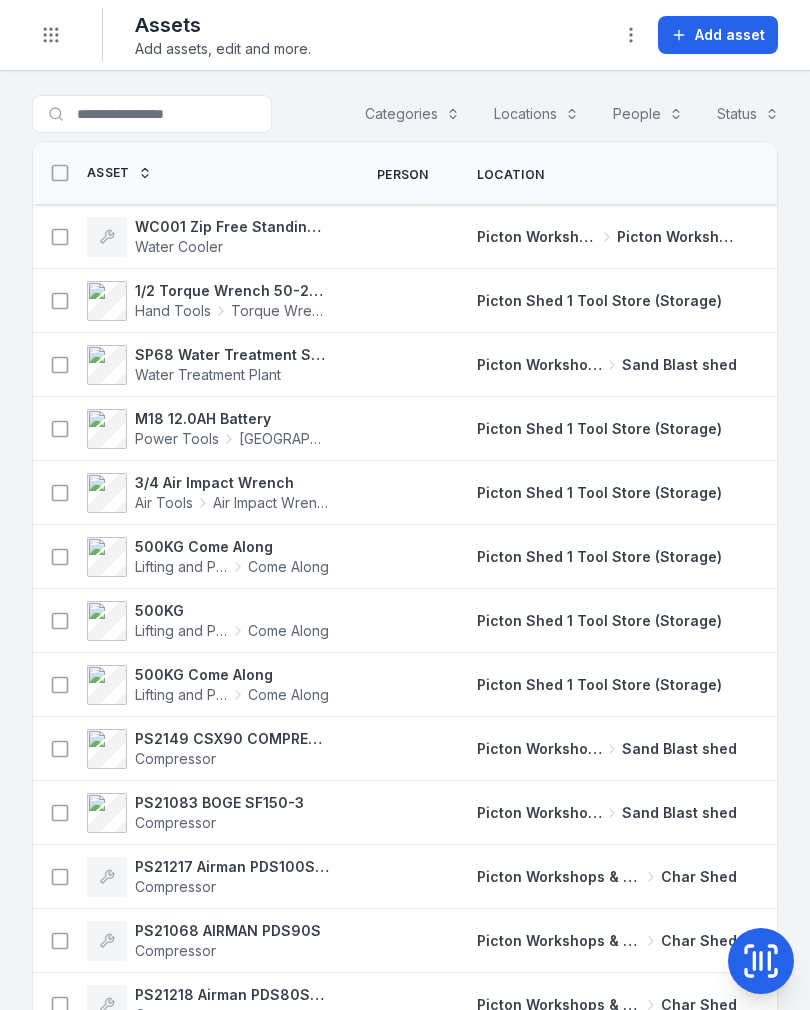 scroll, scrollTop: 0, scrollLeft: 0, axis: both 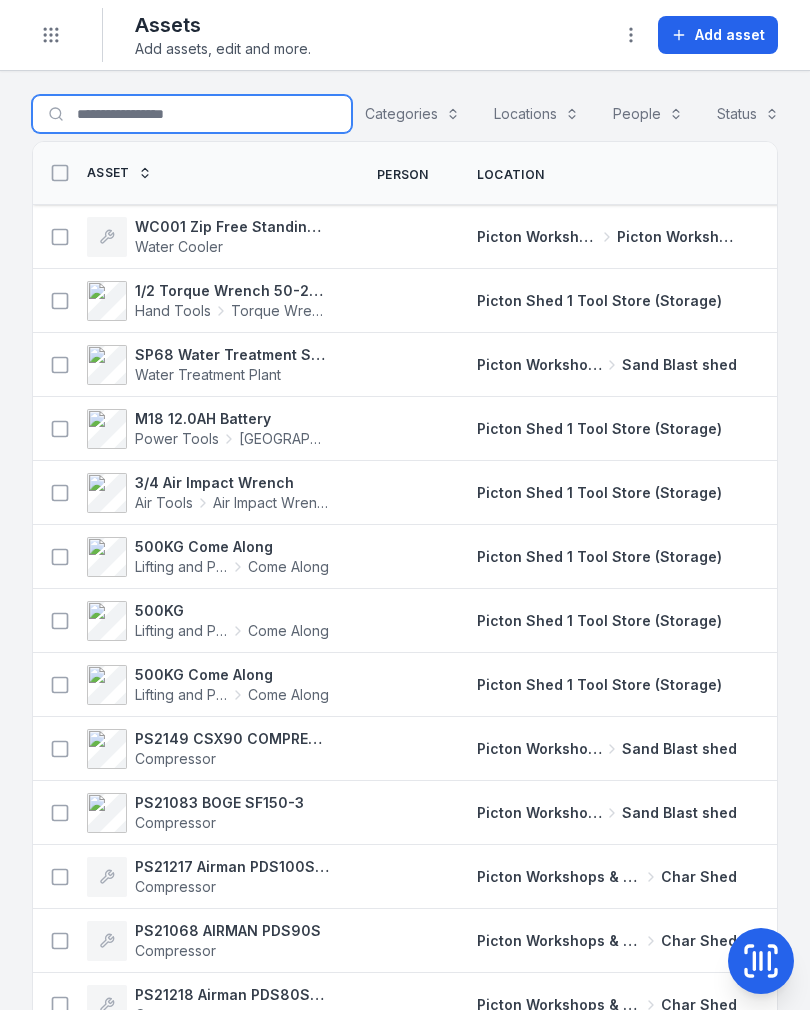 click on "Search for  assets" at bounding box center [192, 114] 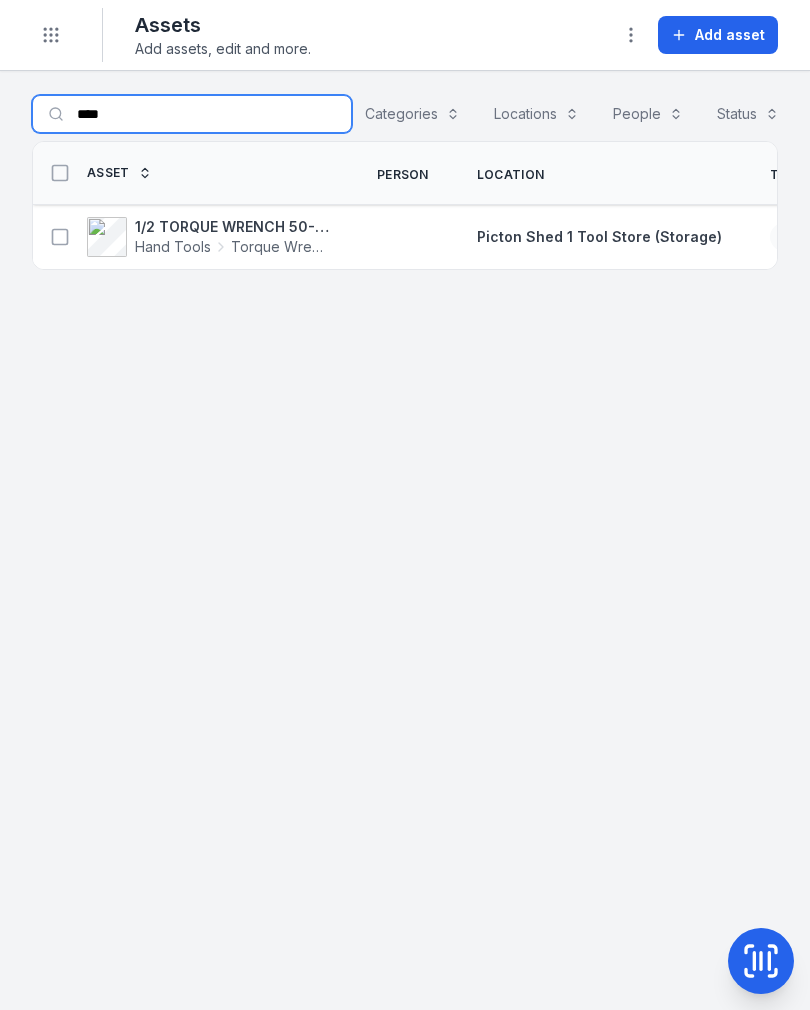 type on "****" 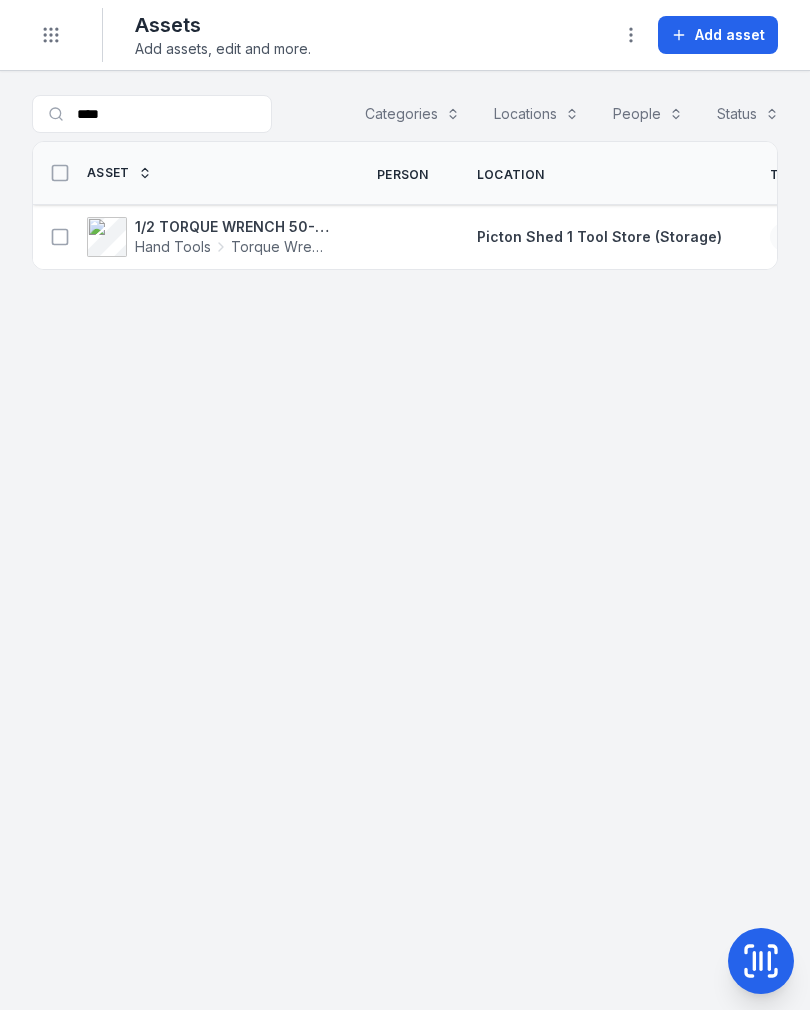 click 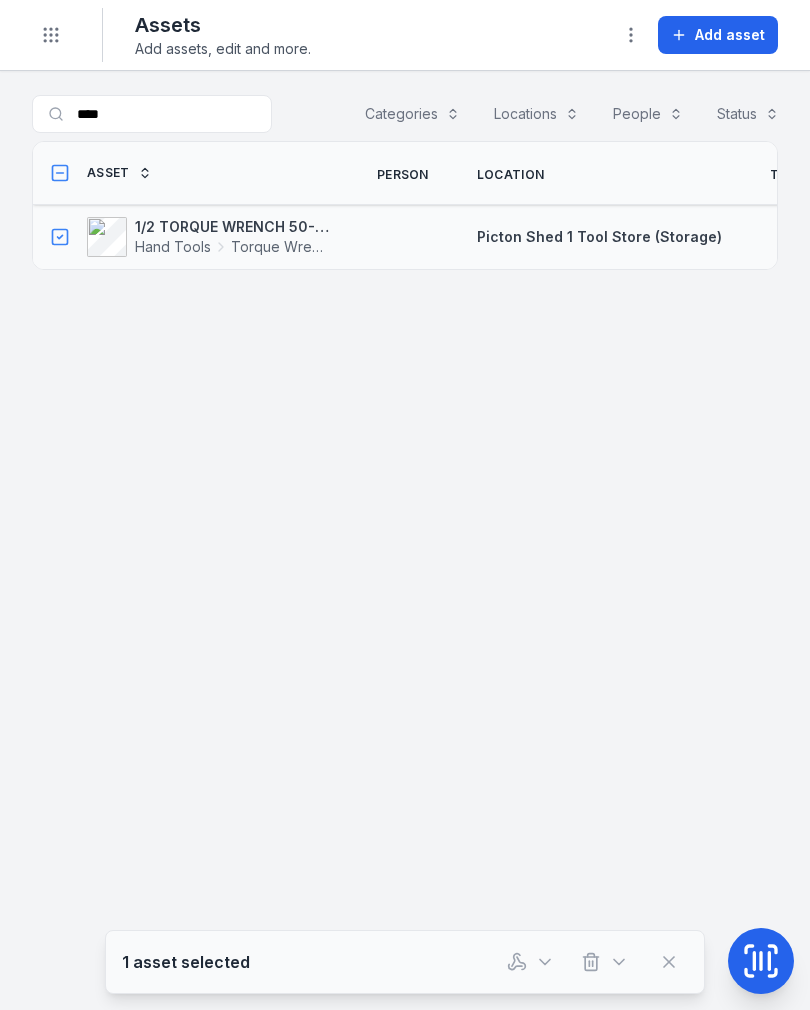 click 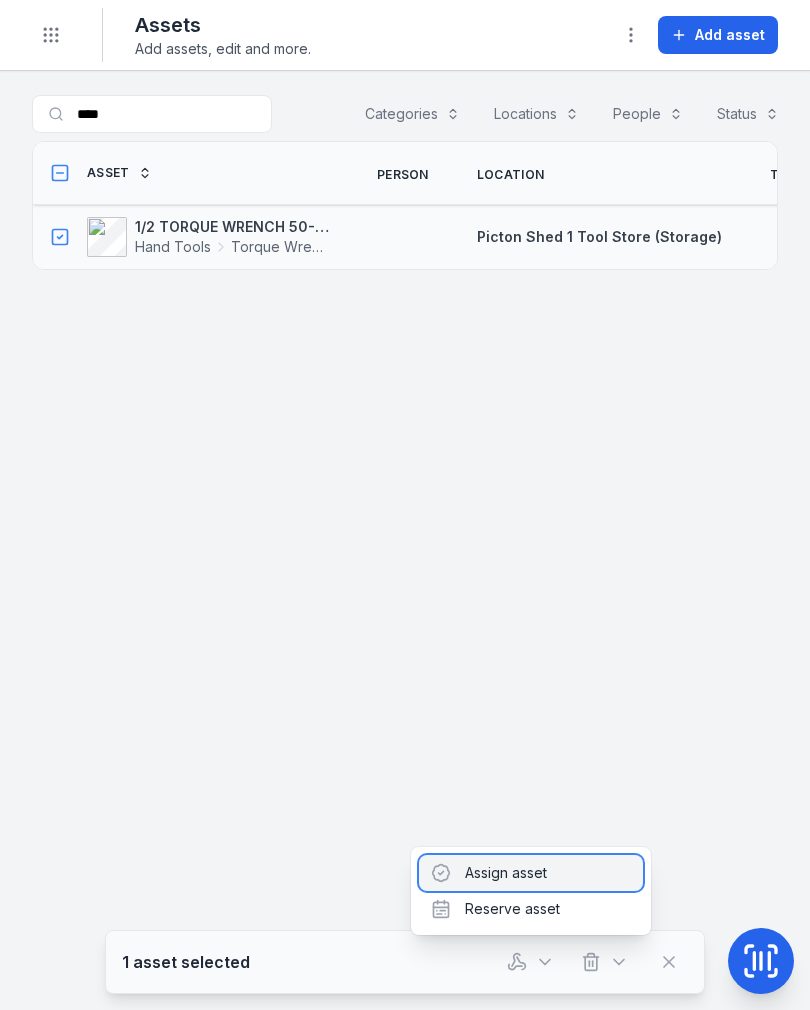 click on "Assign asset" at bounding box center (531, 873) 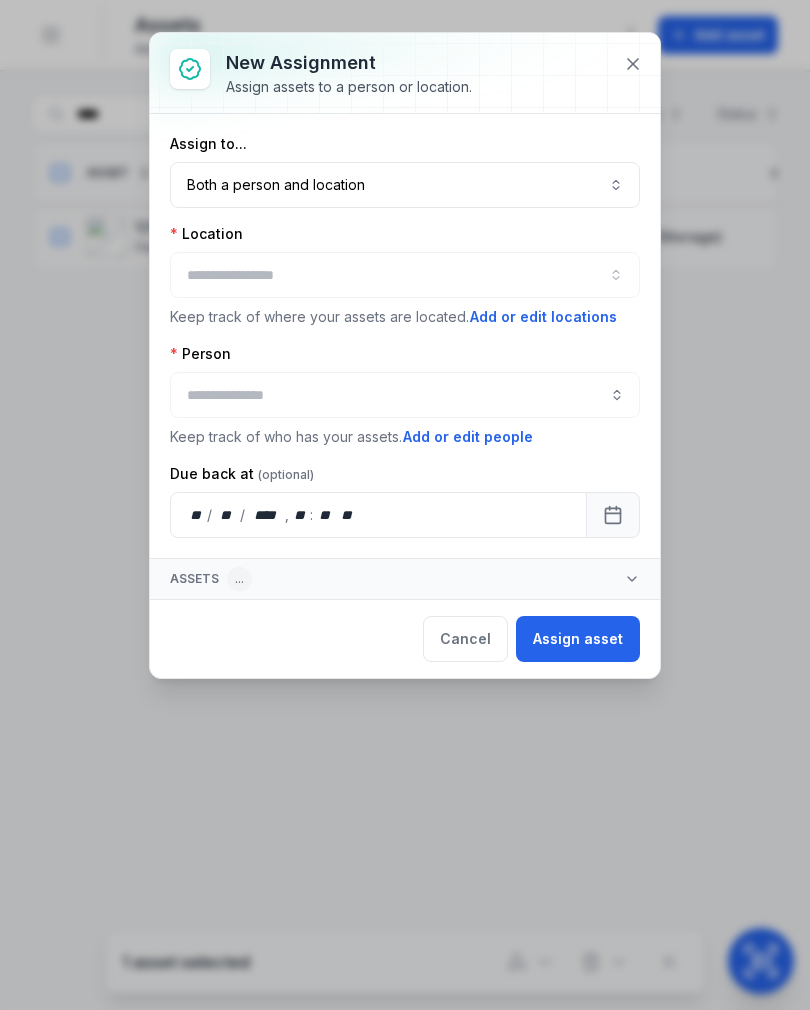 click on "Both a person and location ****" at bounding box center (405, 185) 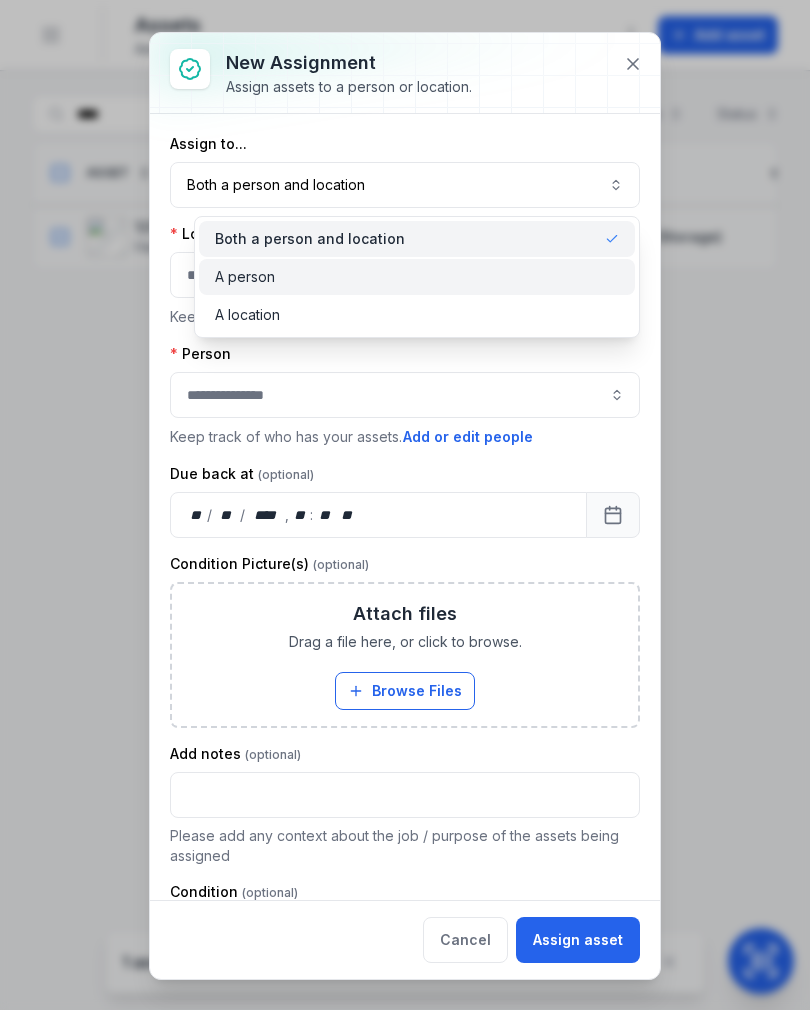 click on "A person" at bounding box center (417, 277) 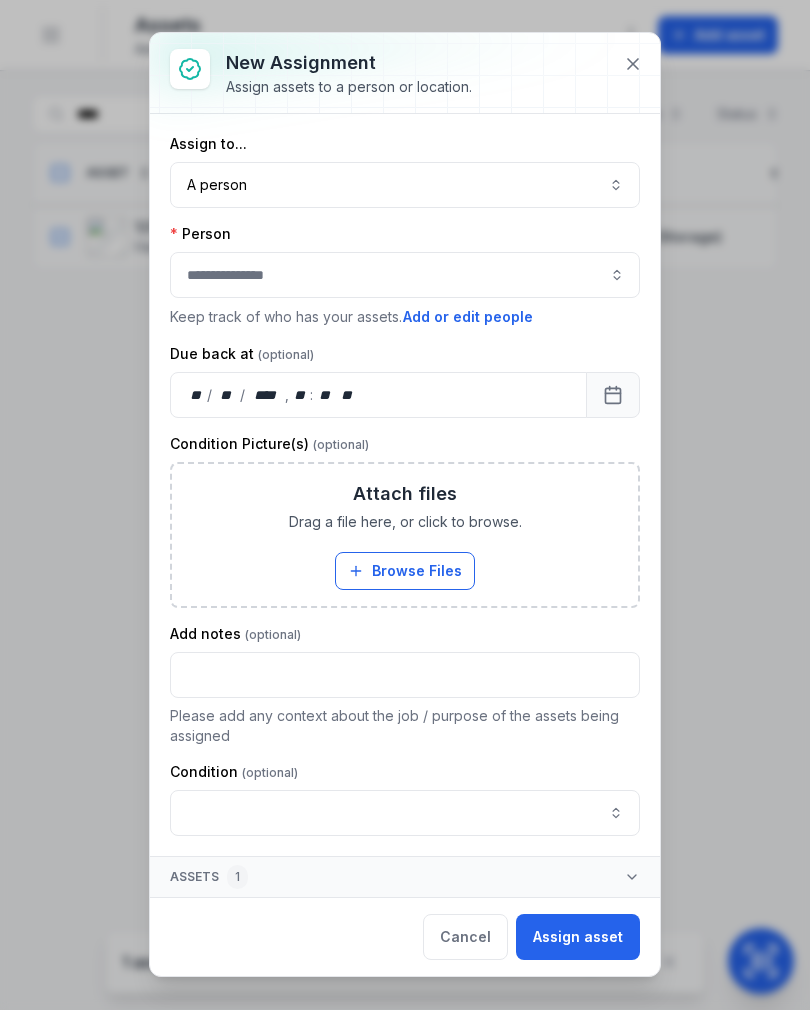 click on "A person ******" at bounding box center (405, 185) 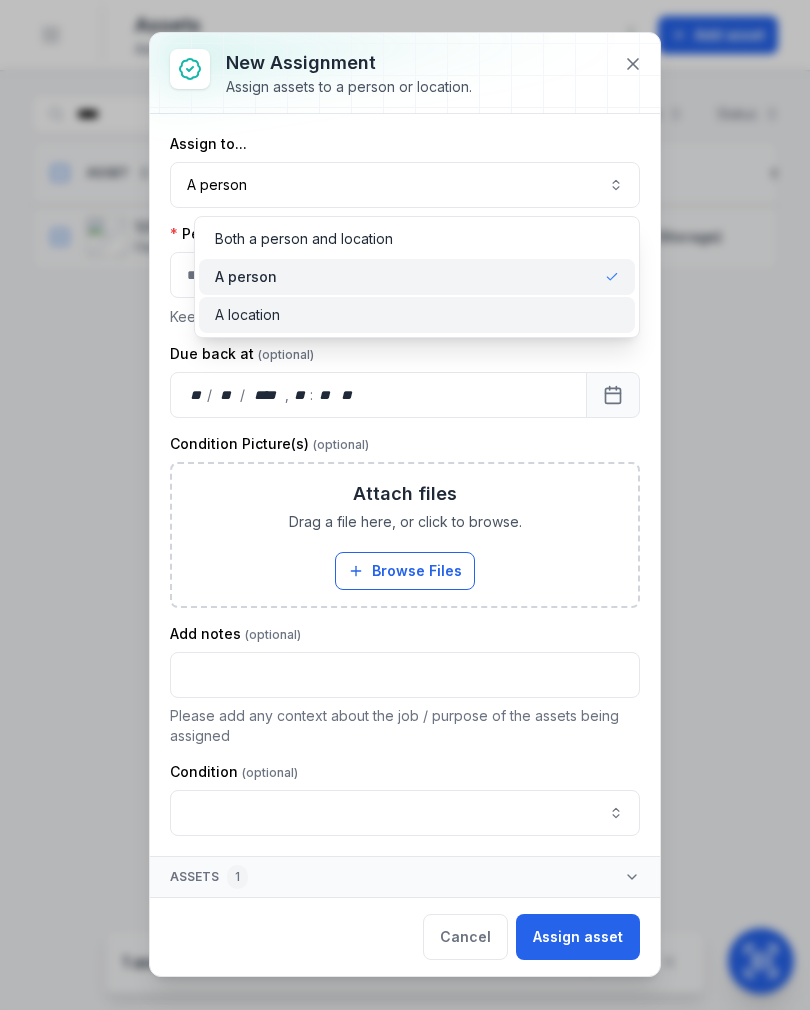 click on "A location" at bounding box center (417, 315) 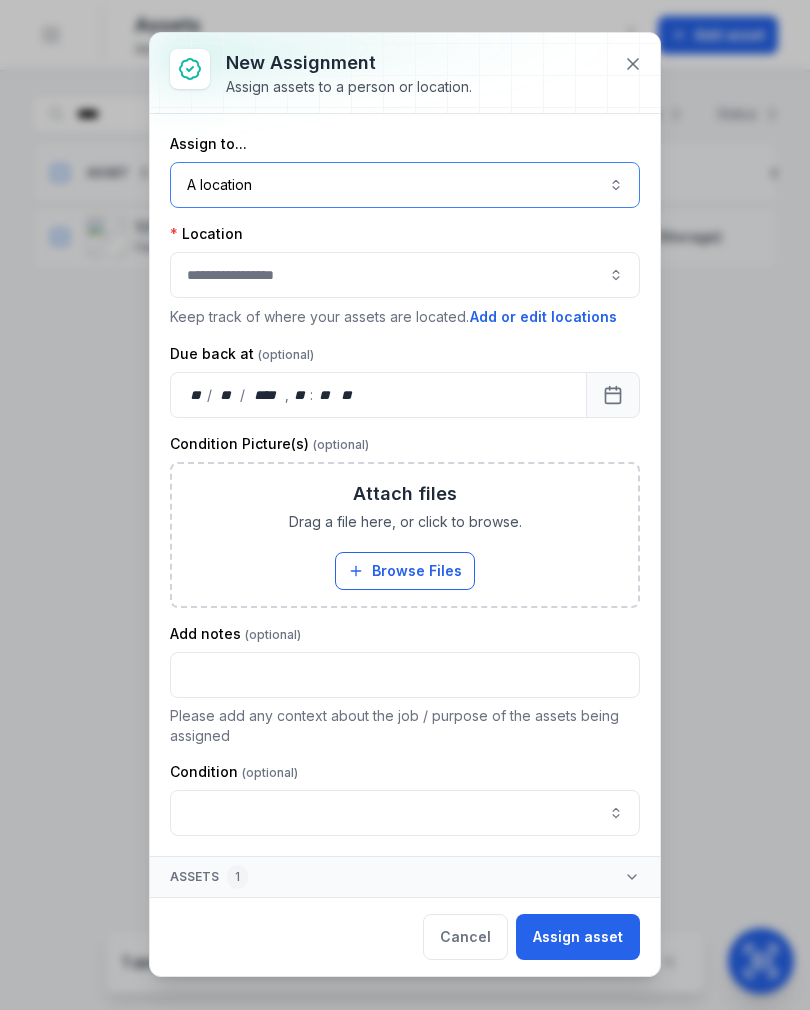 click at bounding box center (405, 275) 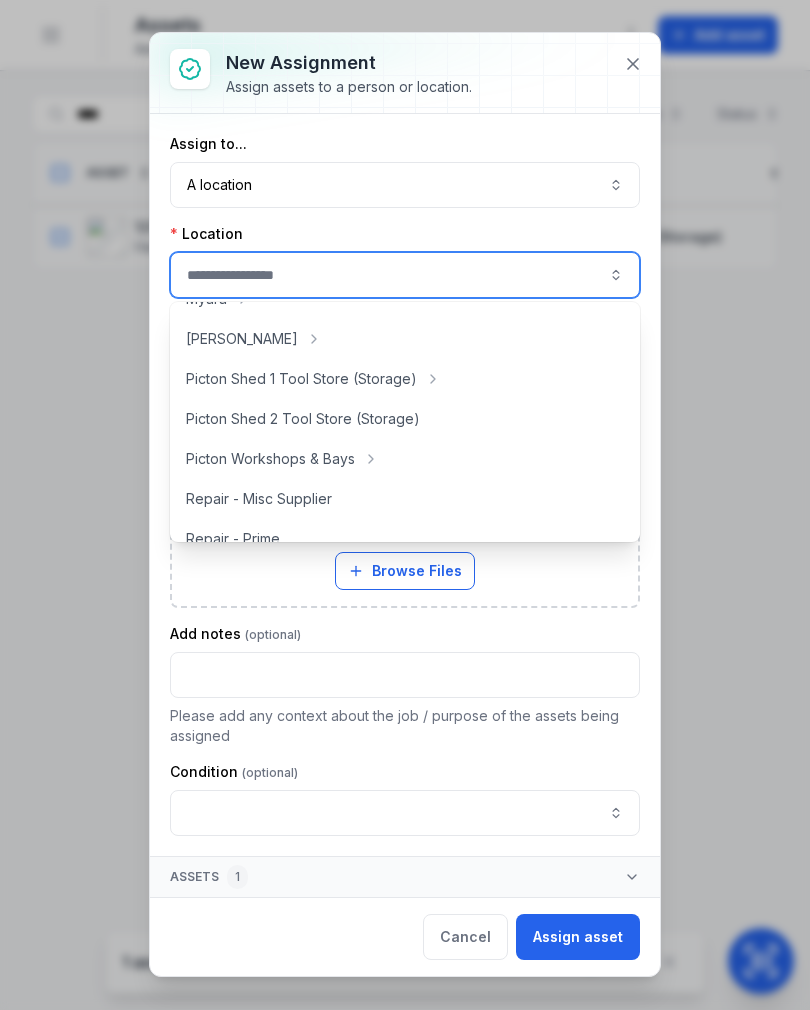 scroll, scrollTop: 353, scrollLeft: 0, axis: vertical 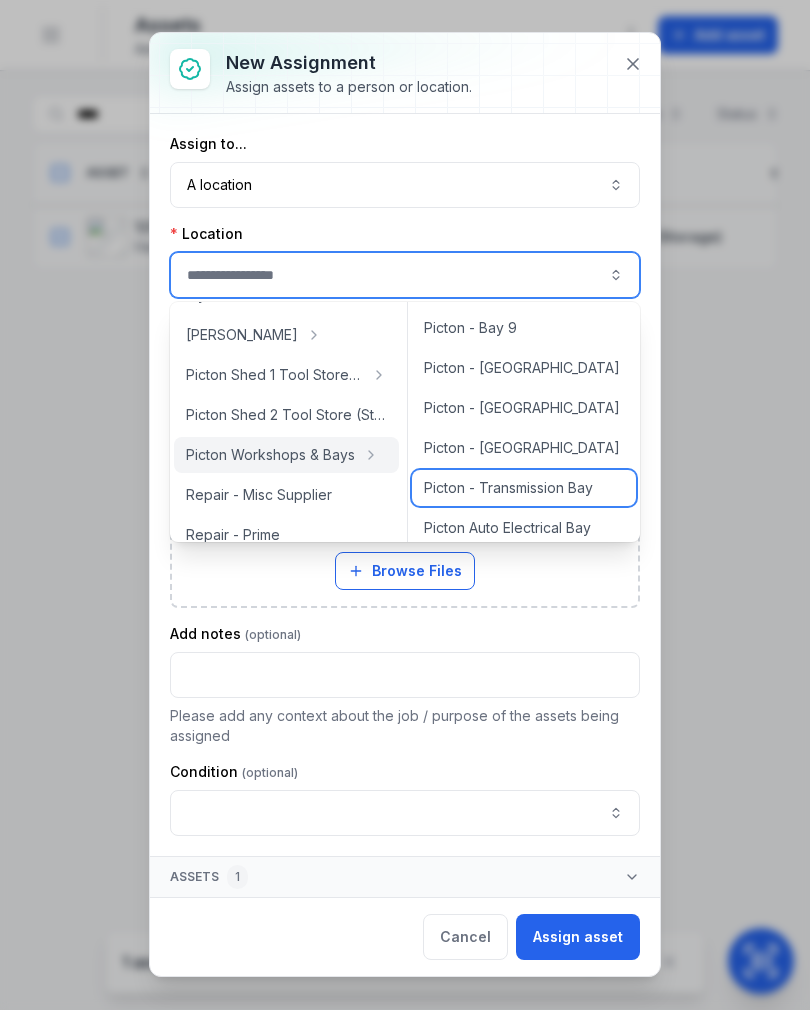 click on "Picton - Transmission Bay" at bounding box center (508, 488) 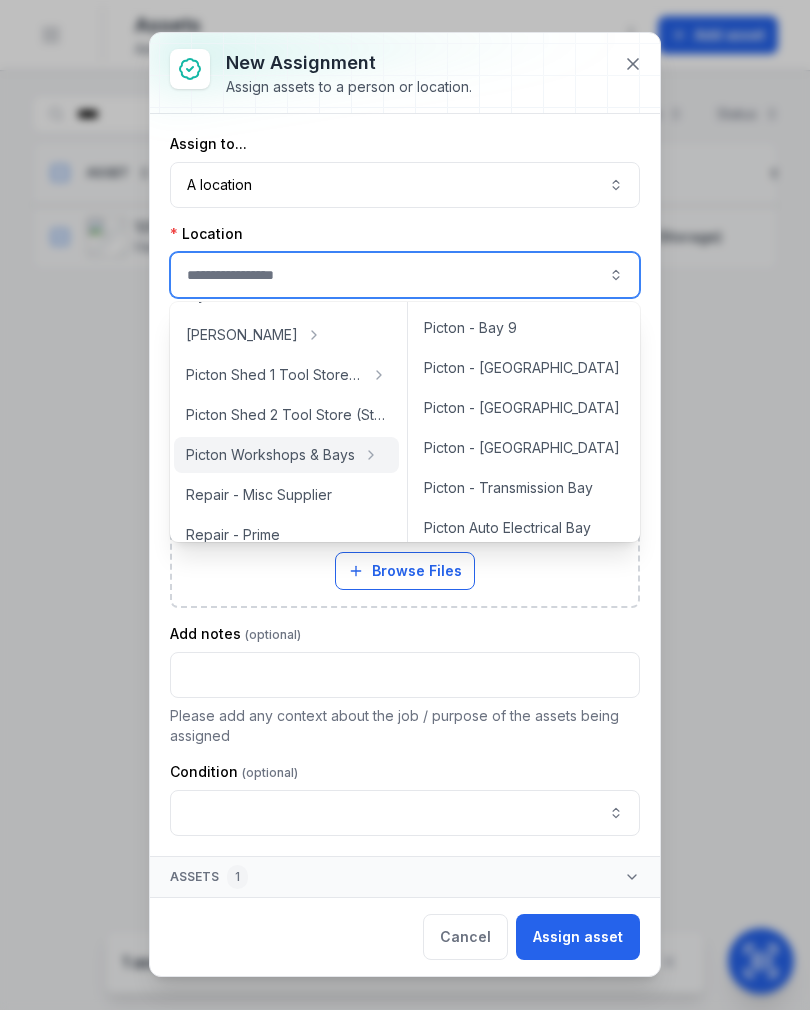 type on "**********" 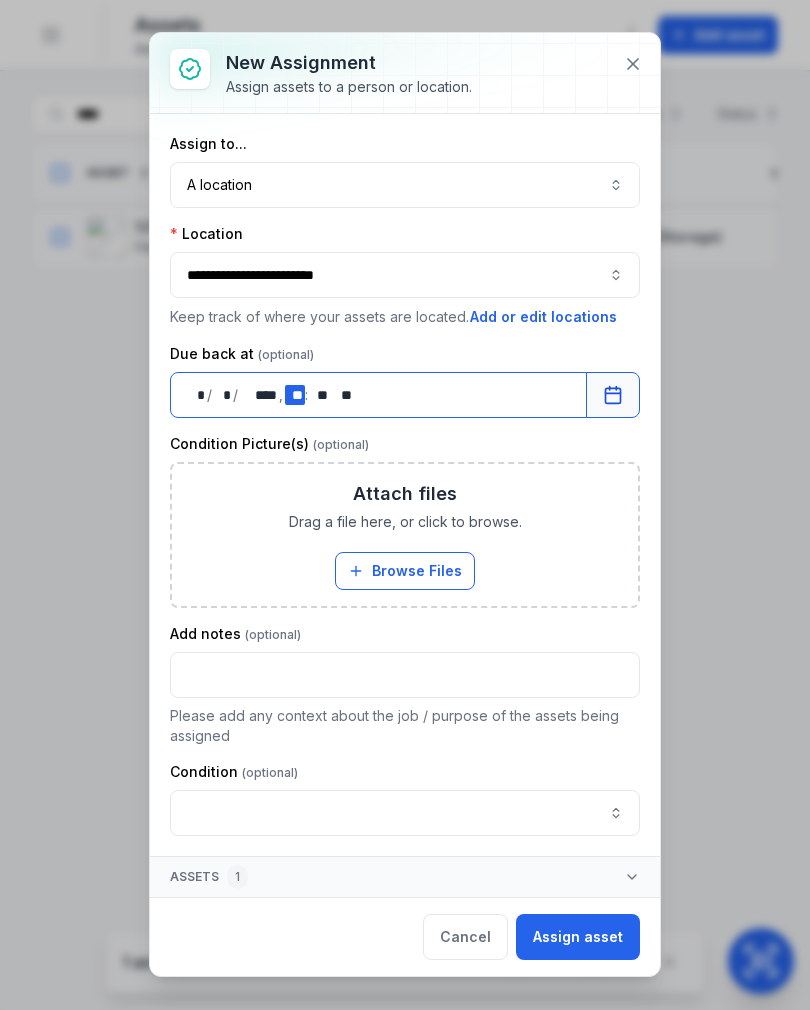 click on "** **" at bounding box center [295, 395] 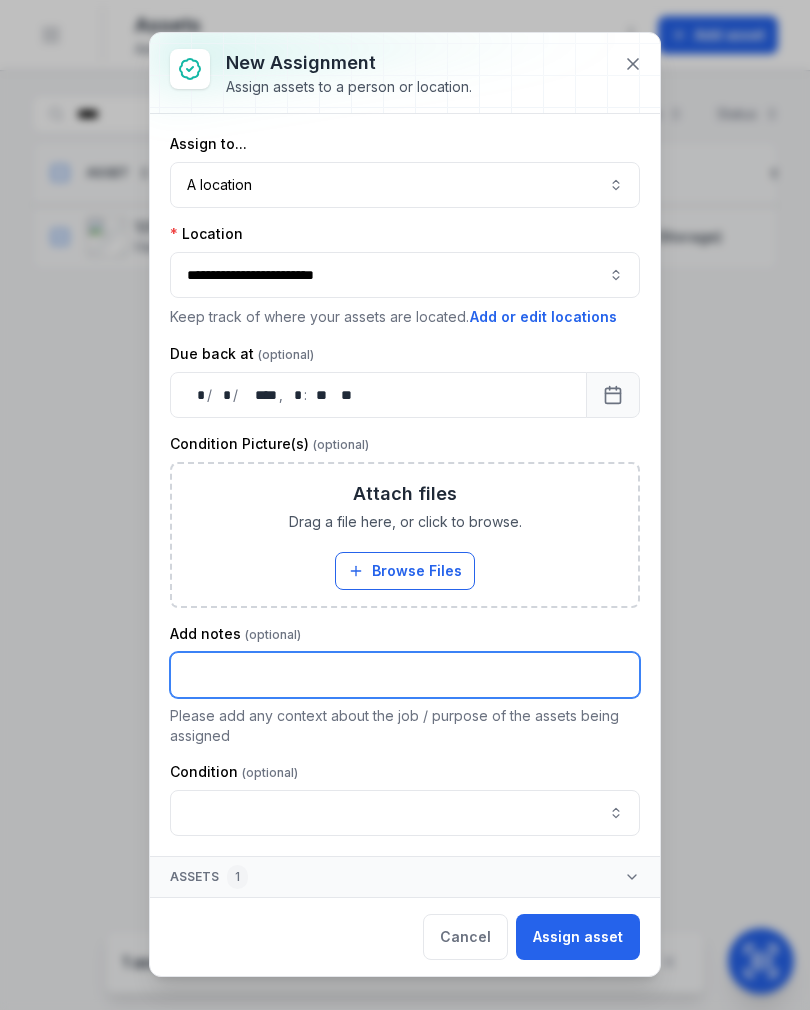 click at bounding box center [405, 675] 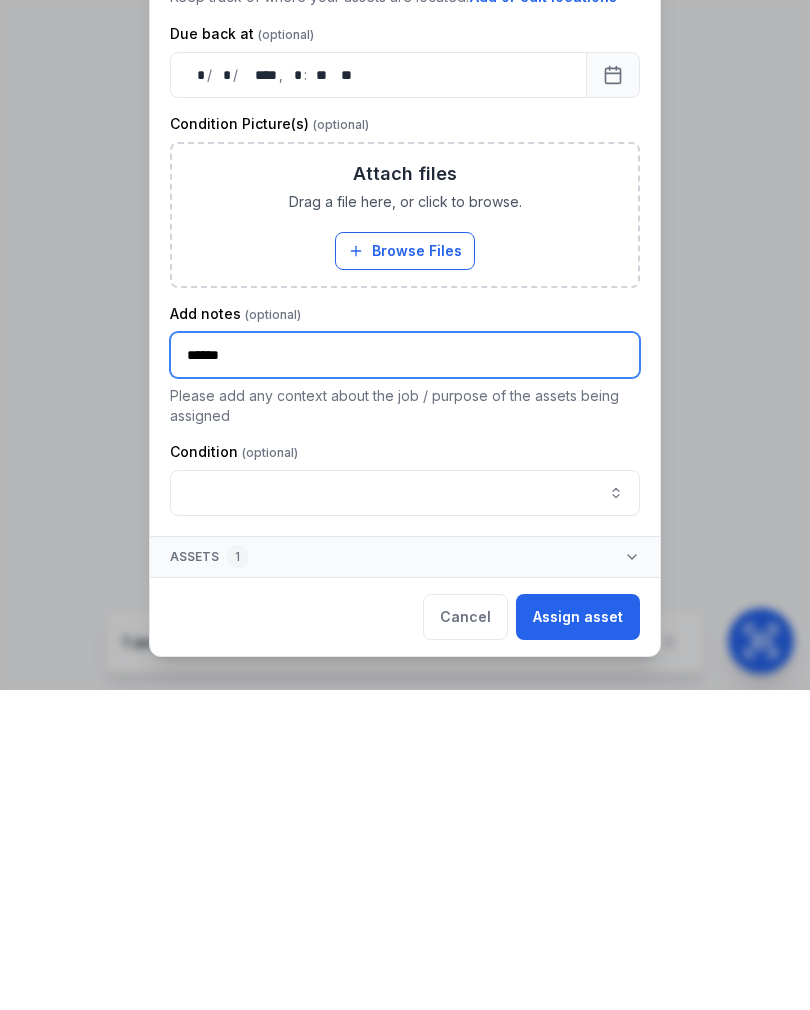 type on "******" 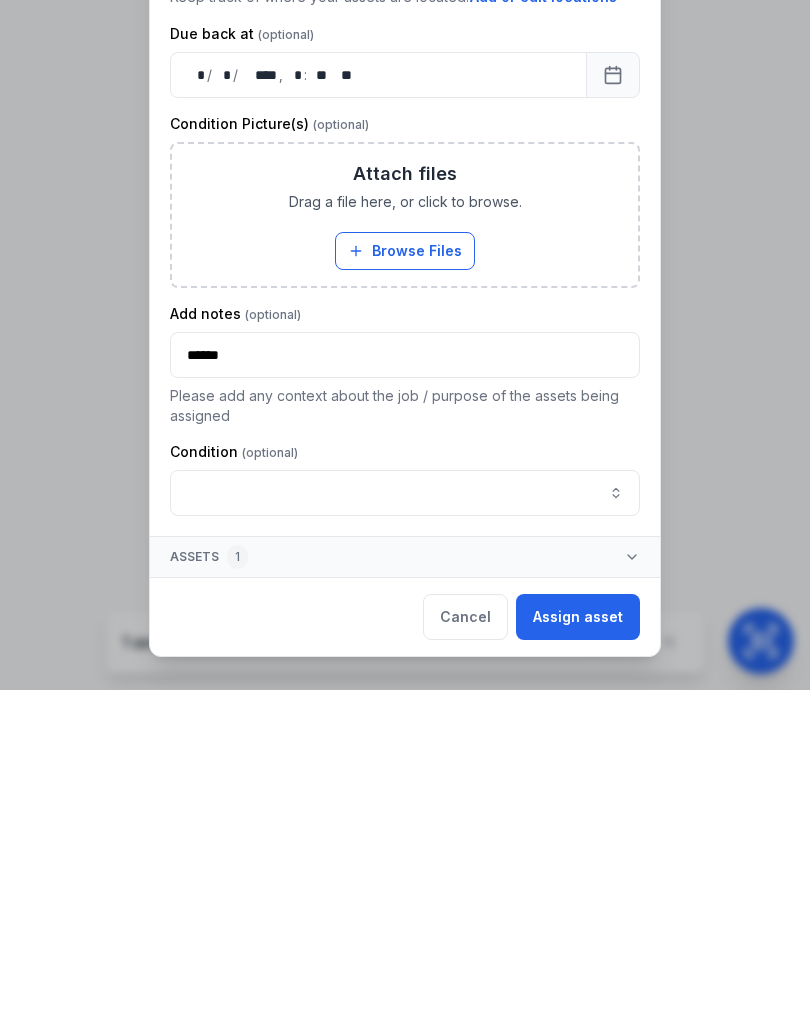 click on "Assign asset" at bounding box center [578, 937] 